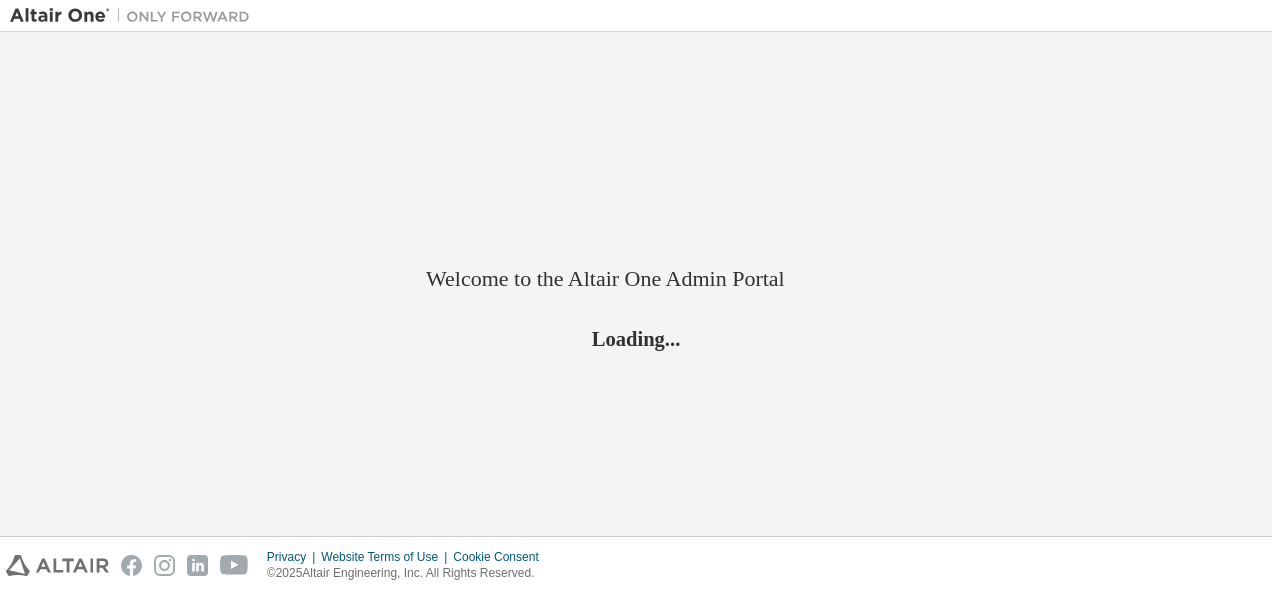 scroll, scrollTop: 0, scrollLeft: 0, axis: both 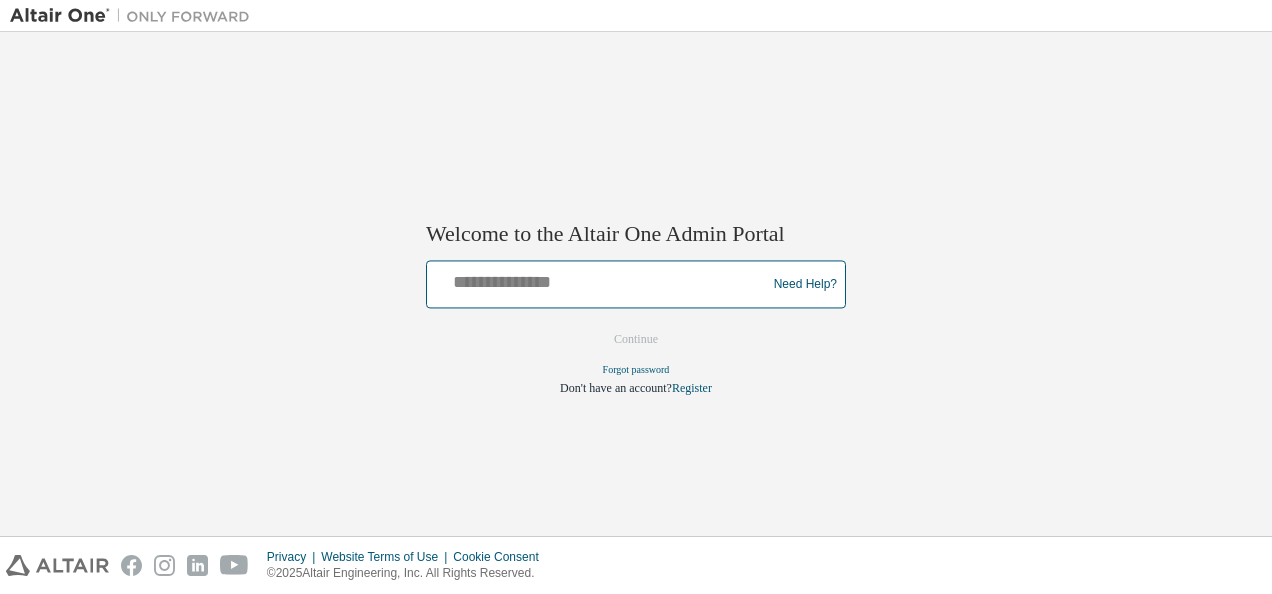 click at bounding box center [599, 280] 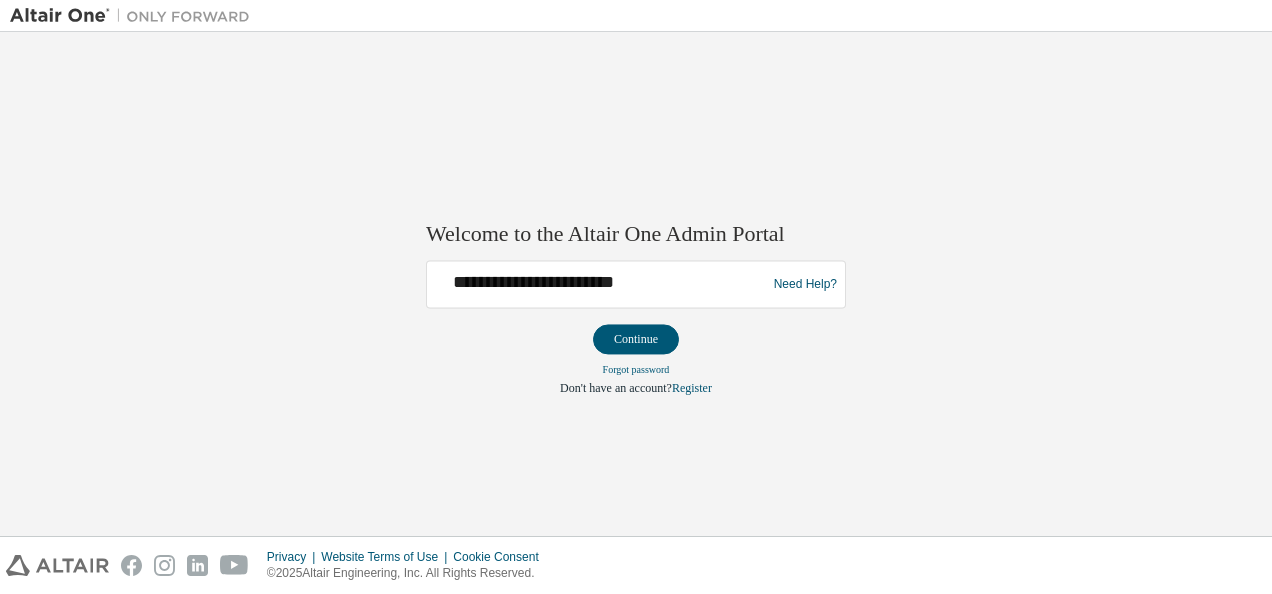 click on "**********" at bounding box center (636, 284) 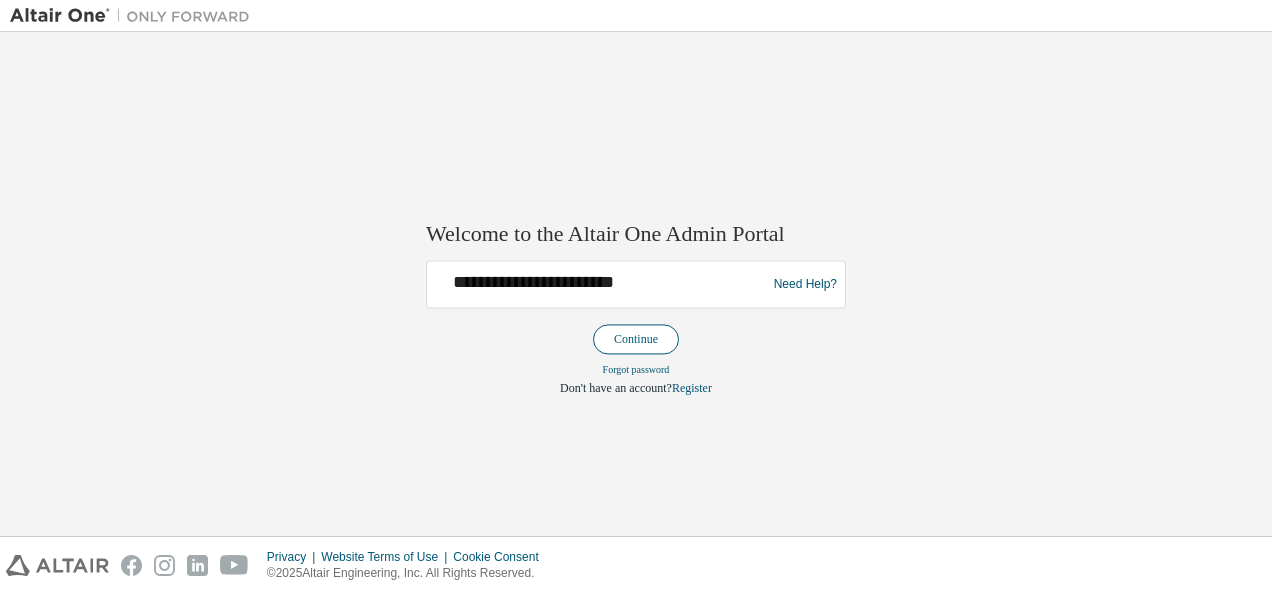 click on "Continue" at bounding box center [636, 340] 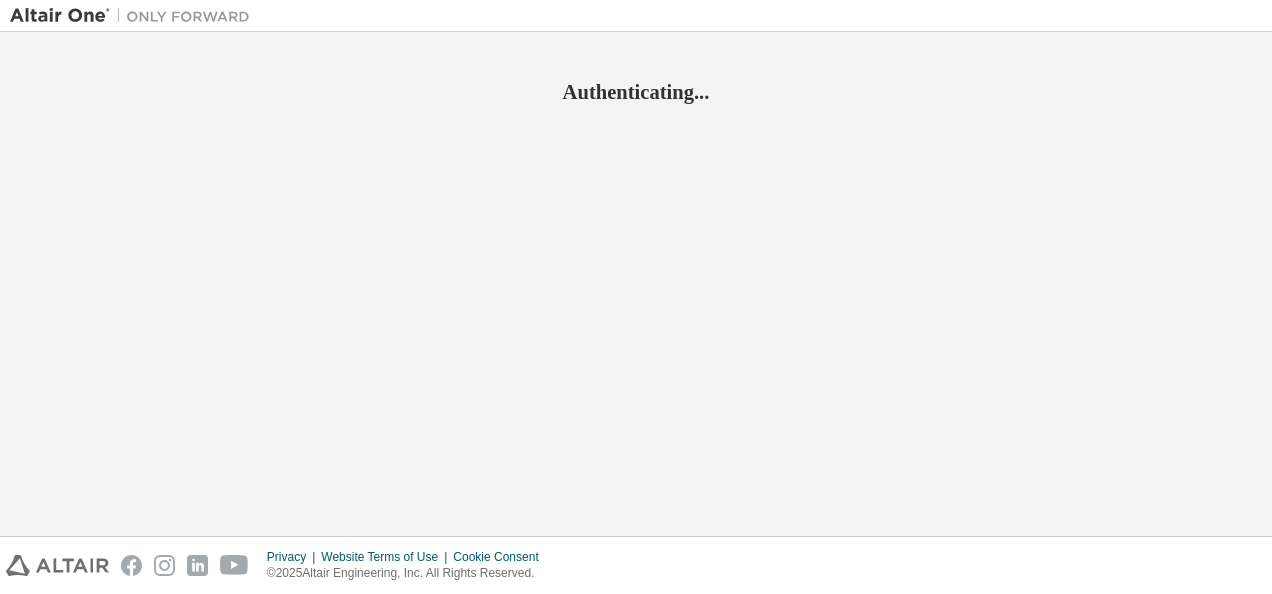 scroll, scrollTop: 0, scrollLeft: 0, axis: both 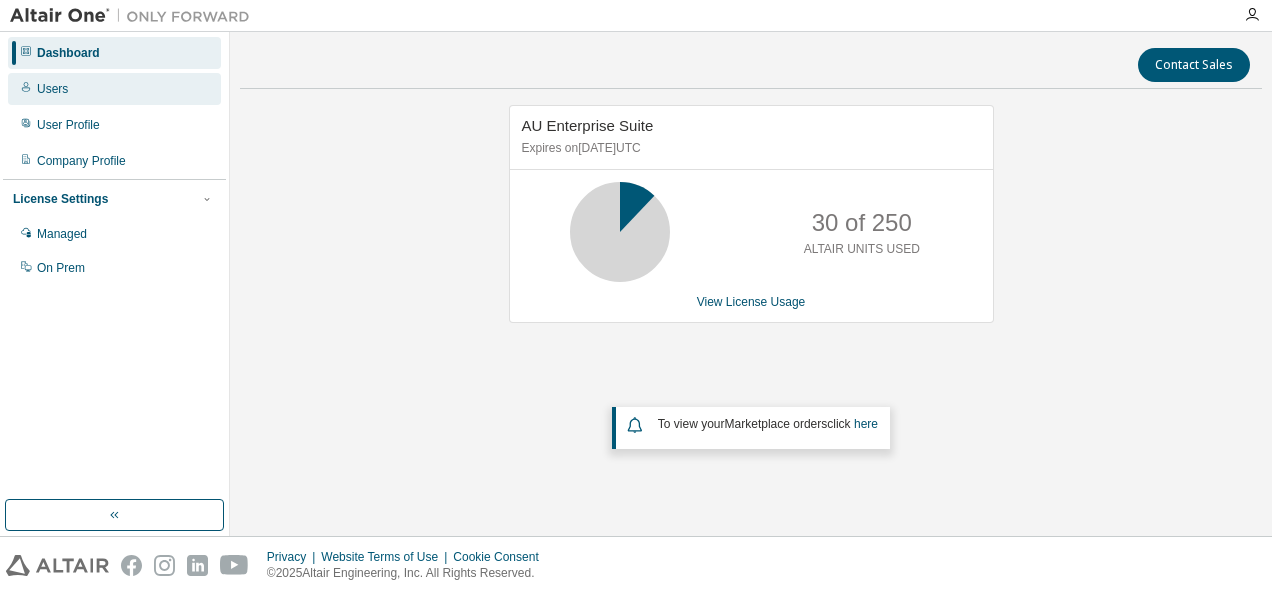 click on "Users" at bounding box center [52, 89] 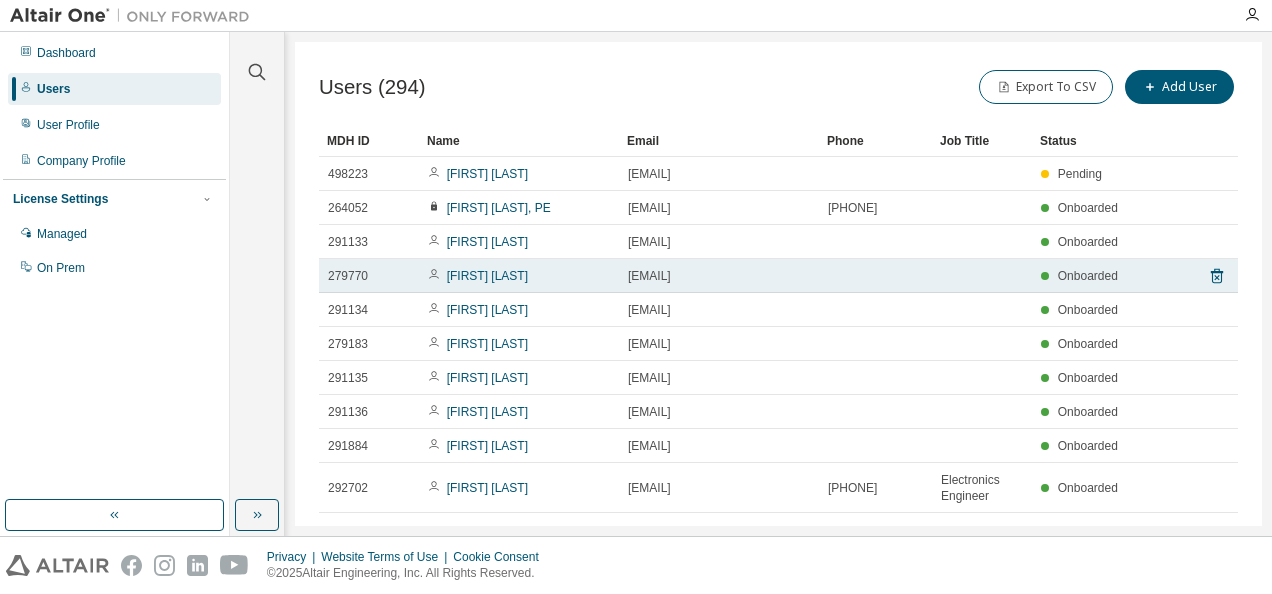 scroll, scrollTop: 0, scrollLeft: 0, axis: both 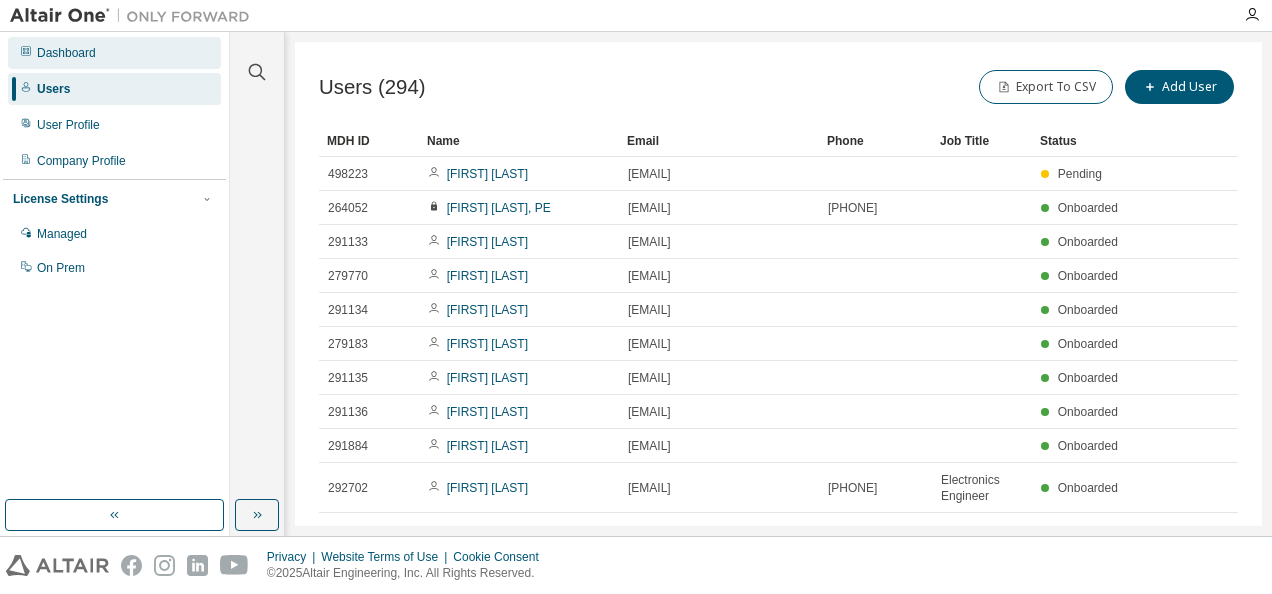 click on "Dashboard" at bounding box center [66, 53] 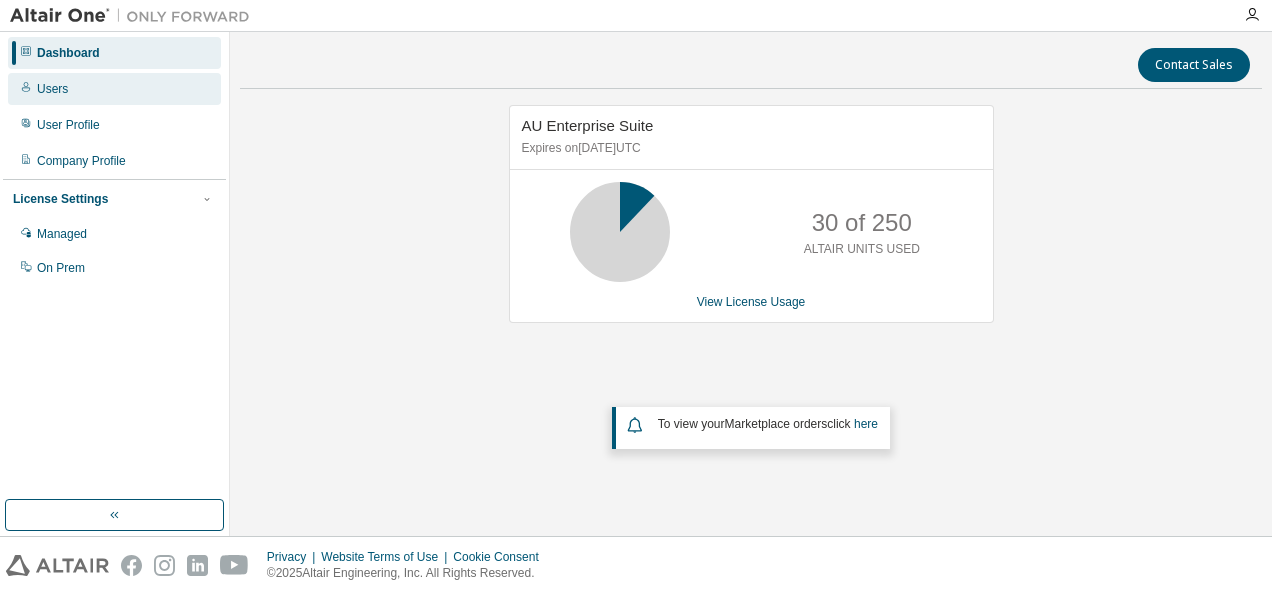 click on "Users" at bounding box center (52, 89) 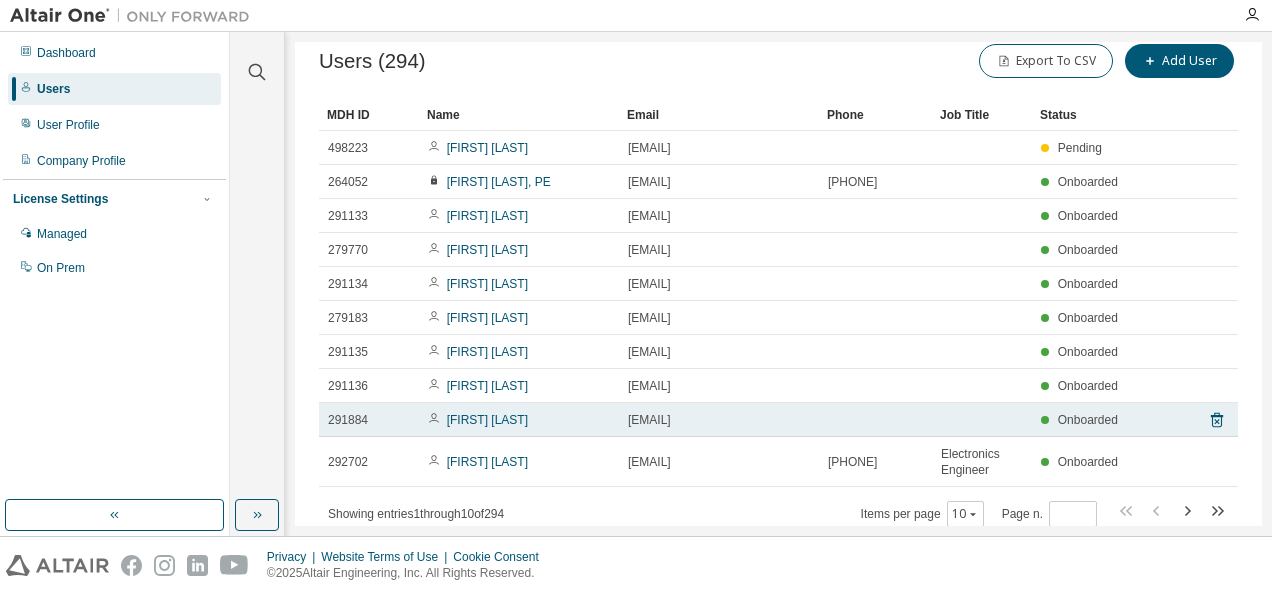 scroll, scrollTop: 0, scrollLeft: 0, axis: both 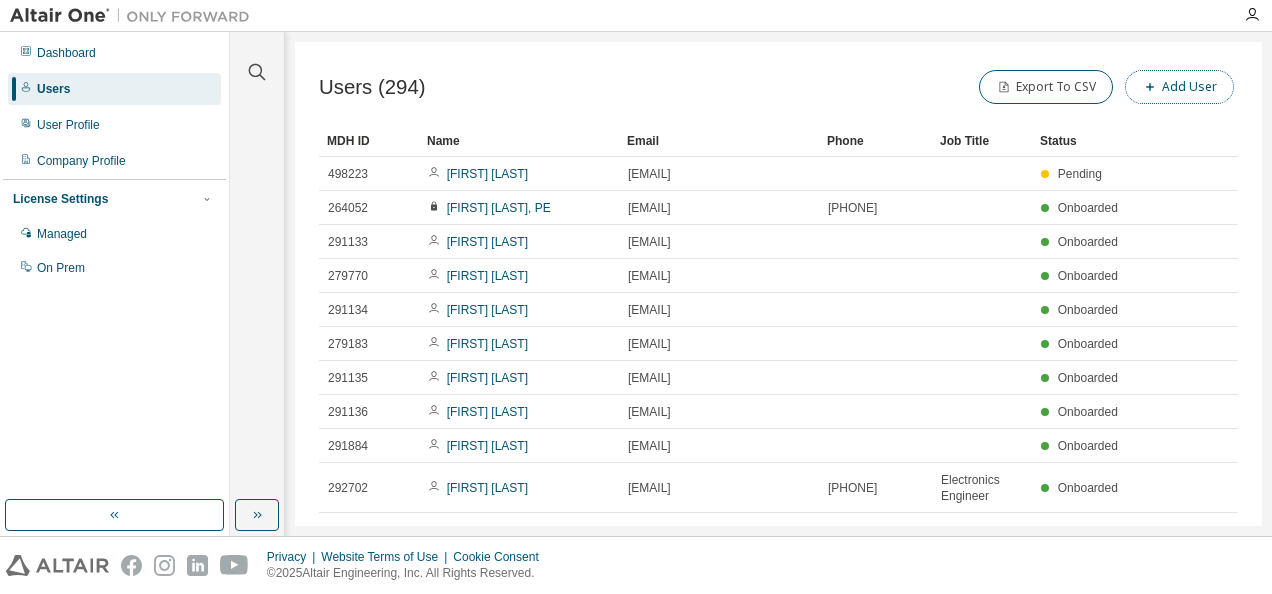 click on "Add User" at bounding box center (1179, 87) 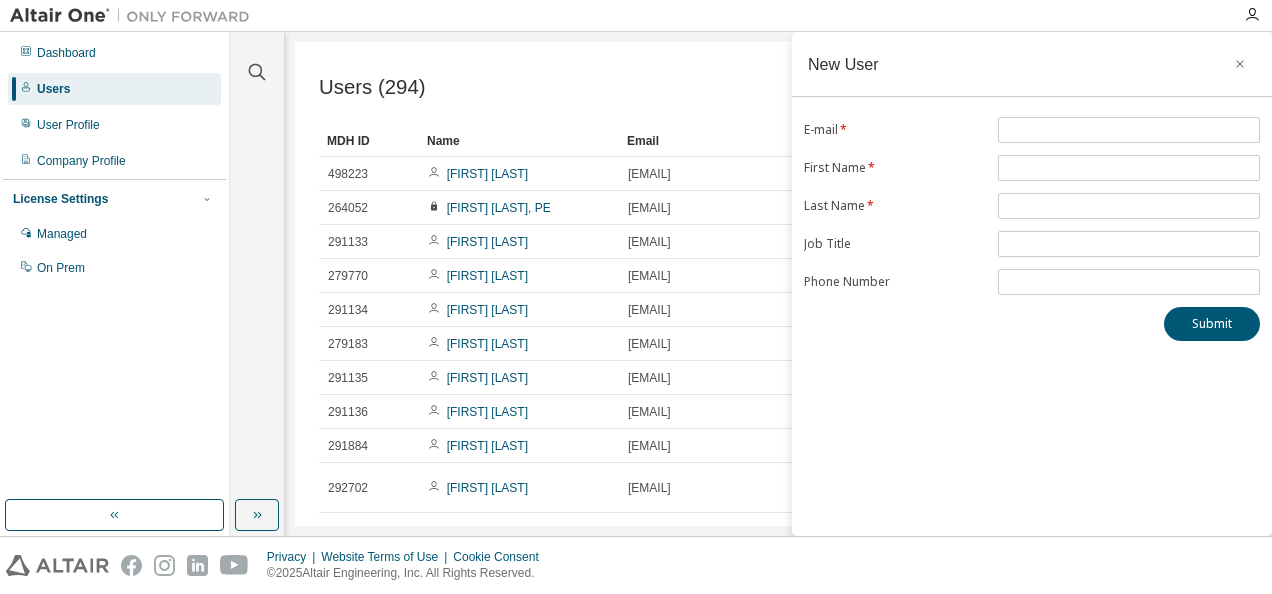 click on "Users (294) Export To CSV Add User" at bounding box center (778, 87) 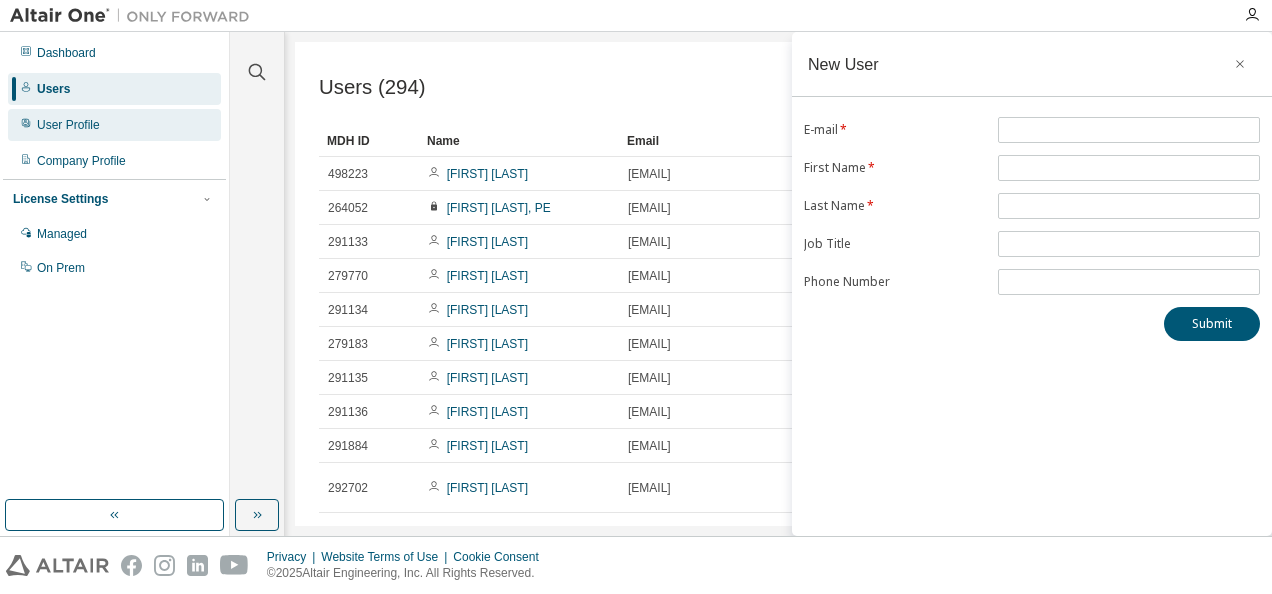click on "User Profile" at bounding box center (68, 125) 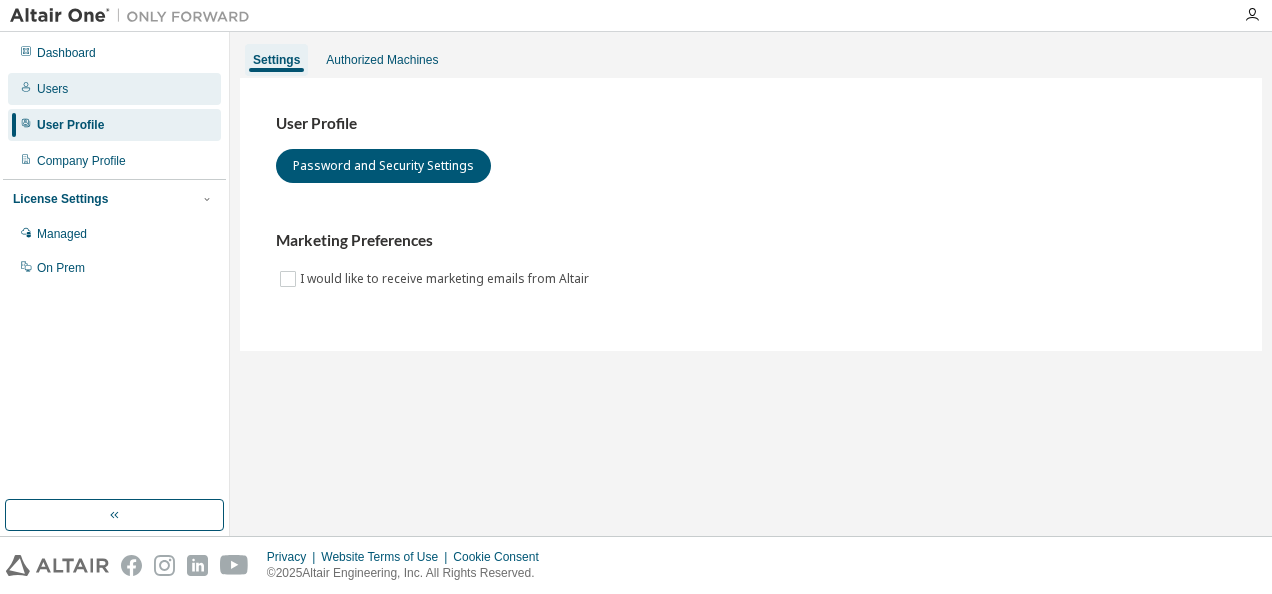 click on "Users" at bounding box center (52, 89) 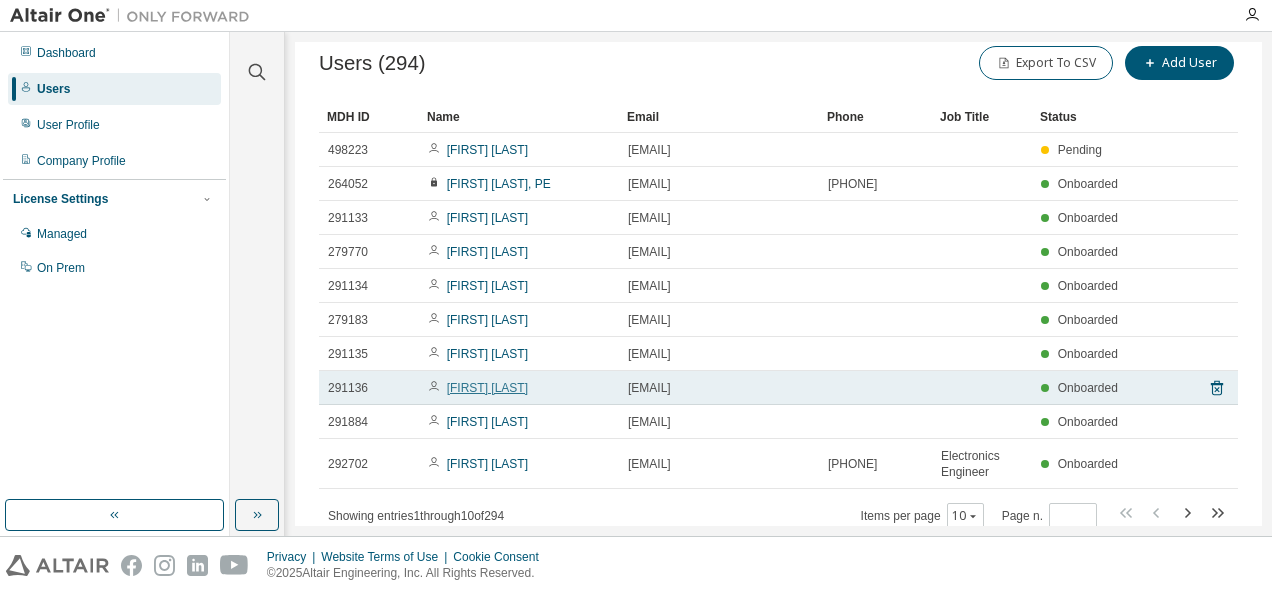 scroll, scrollTop: 0, scrollLeft: 0, axis: both 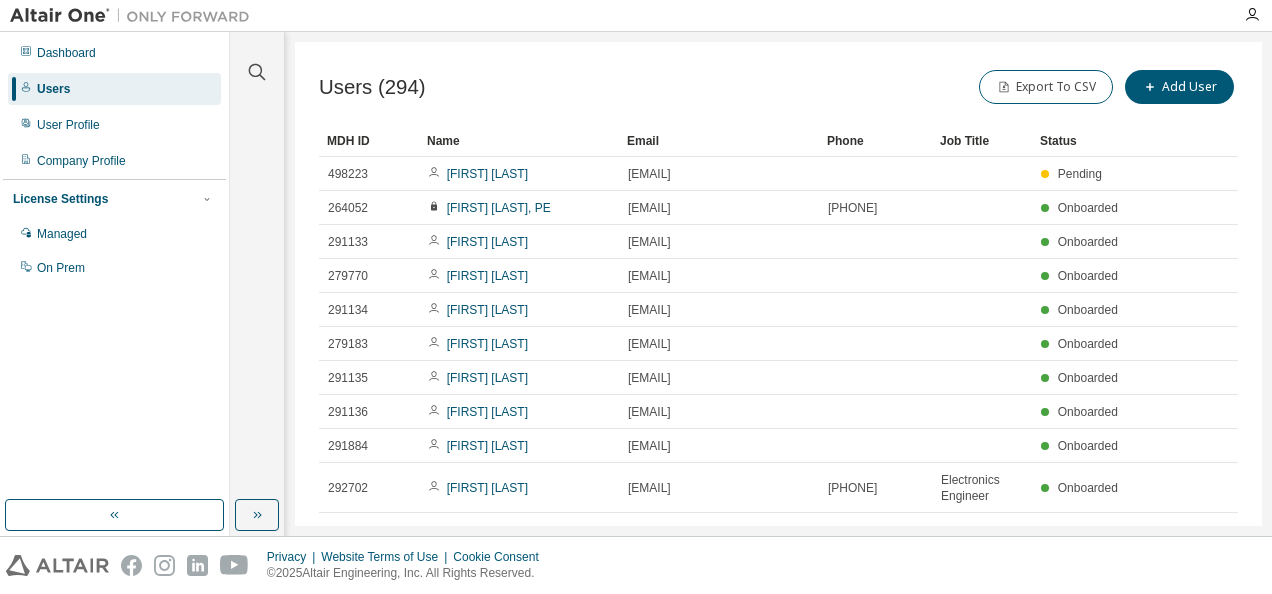 click on "Users (294)" at bounding box center [372, 87] 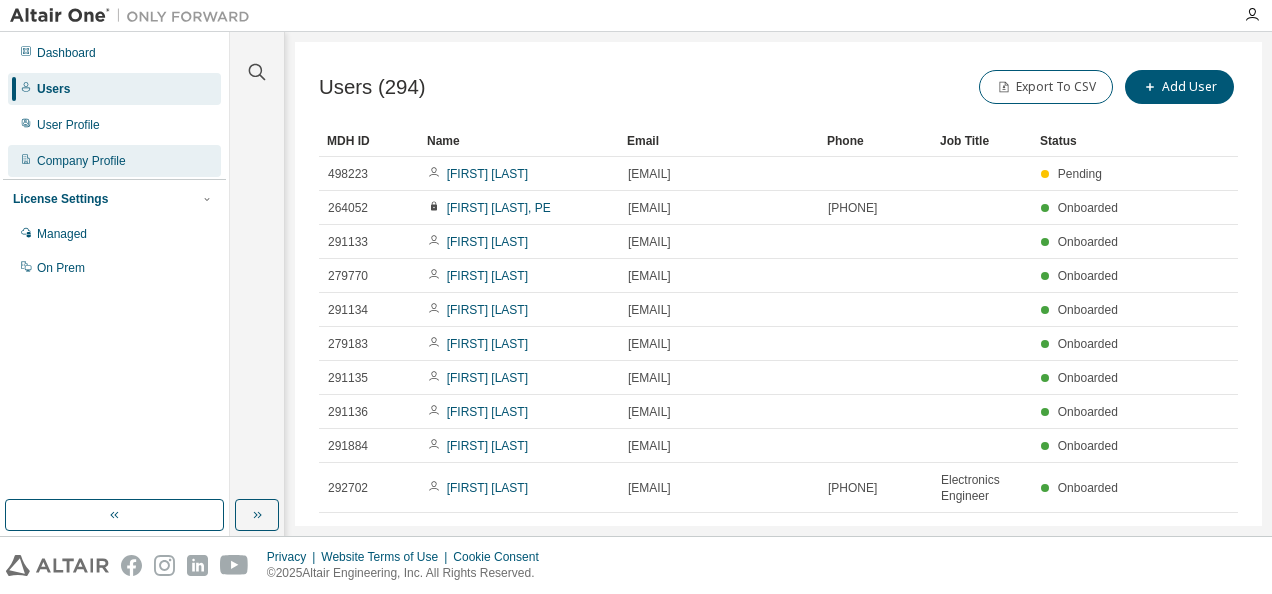 click on "Company Profile" at bounding box center [81, 161] 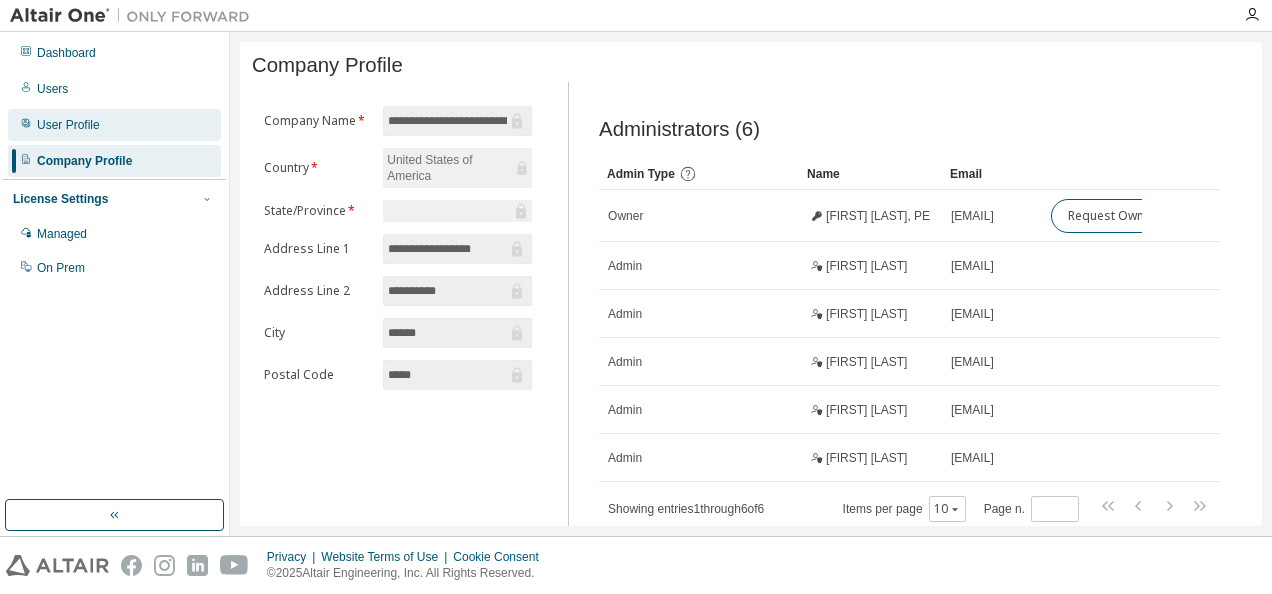 click on "User Profile" at bounding box center (68, 125) 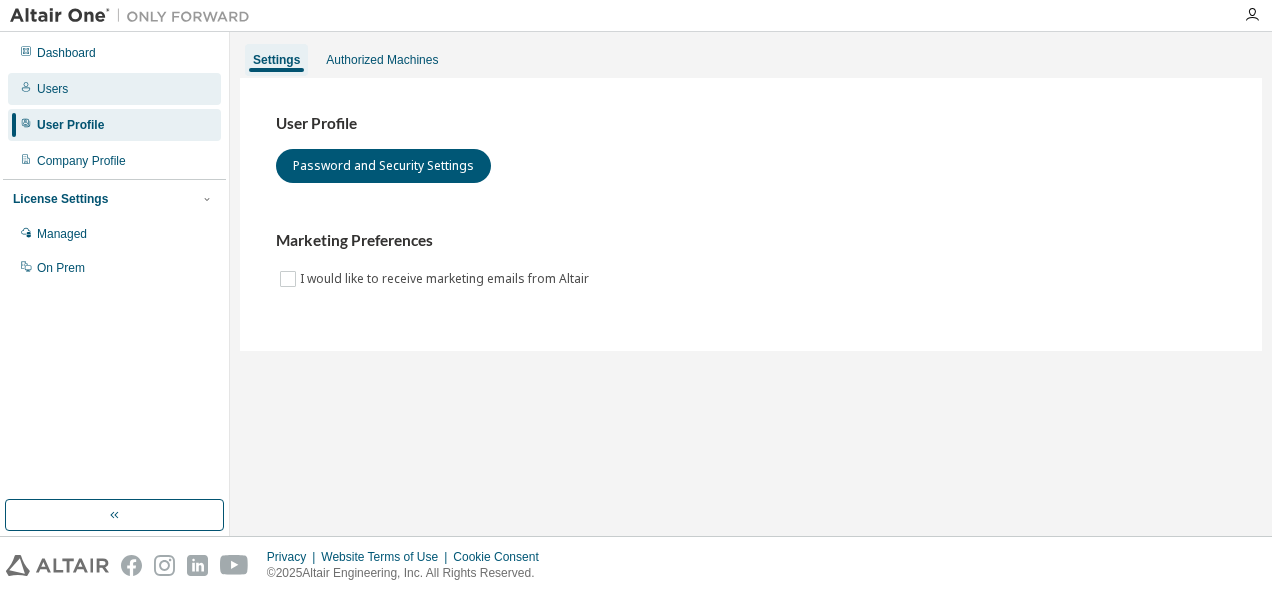 click on "Users" at bounding box center (52, 89) 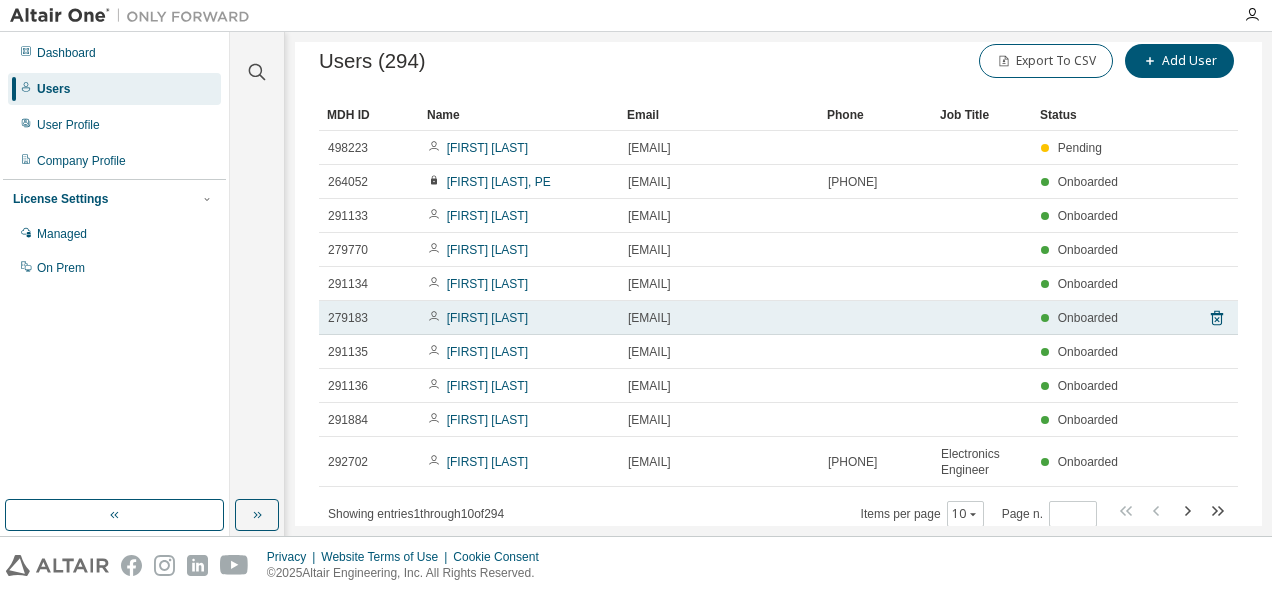 scroll, scrollTop: 0, scrollLeft: 0, axis: both 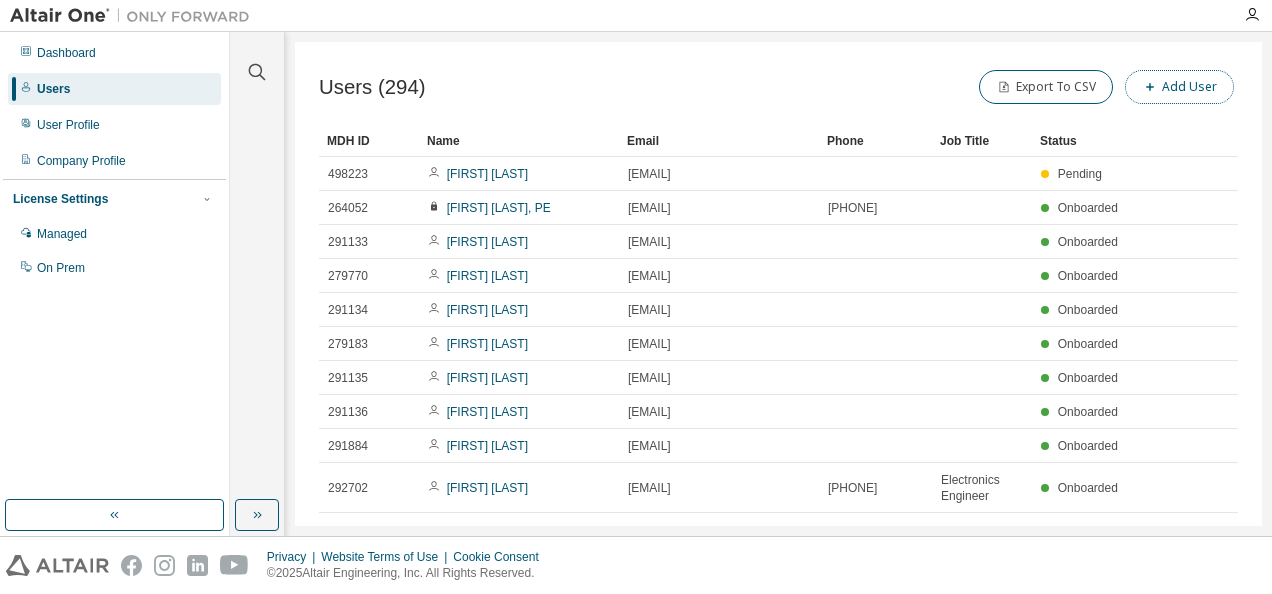 click on "Add User" at bounding box center [1179, 87] 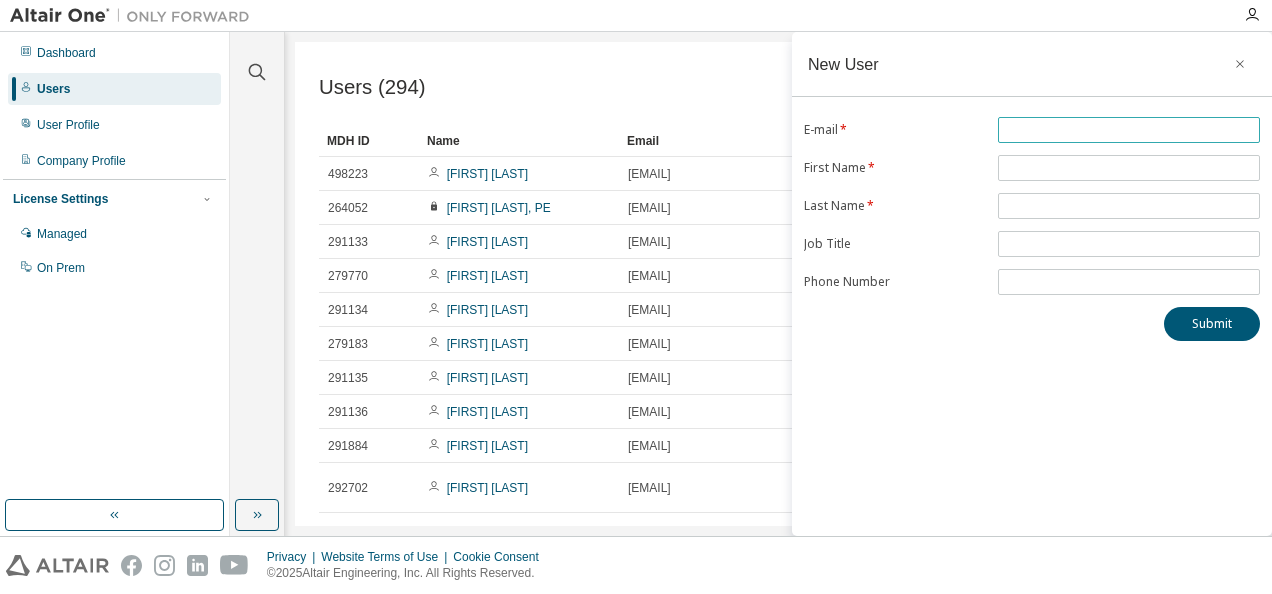 click at bounding box center [1129, 130] 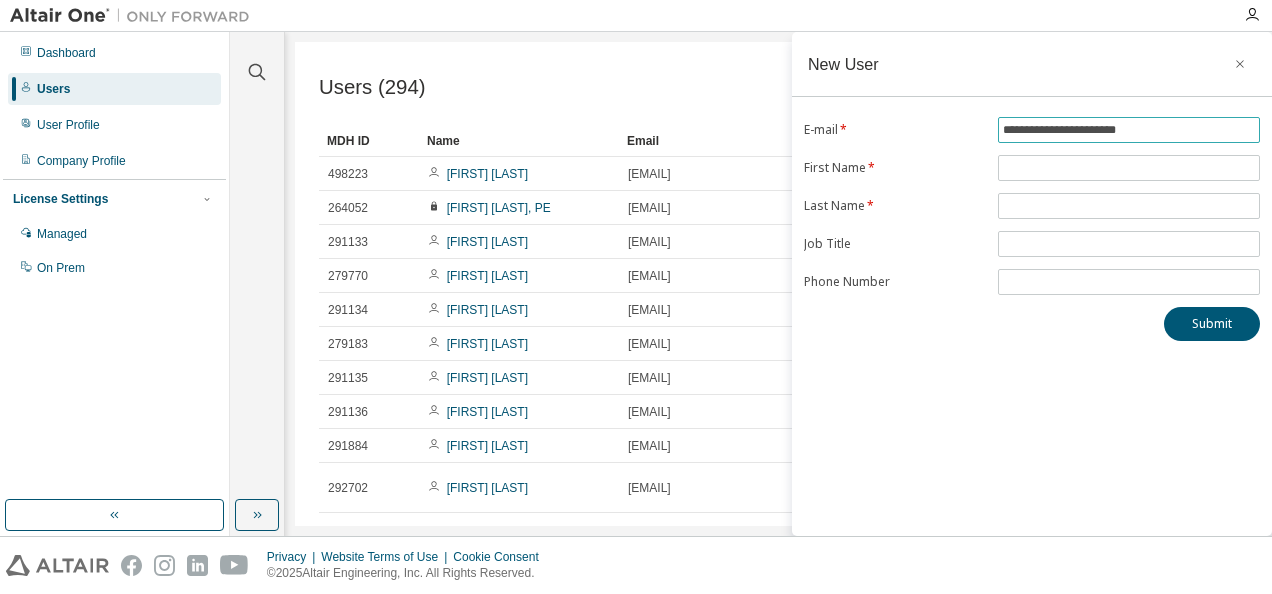 type on "**********" 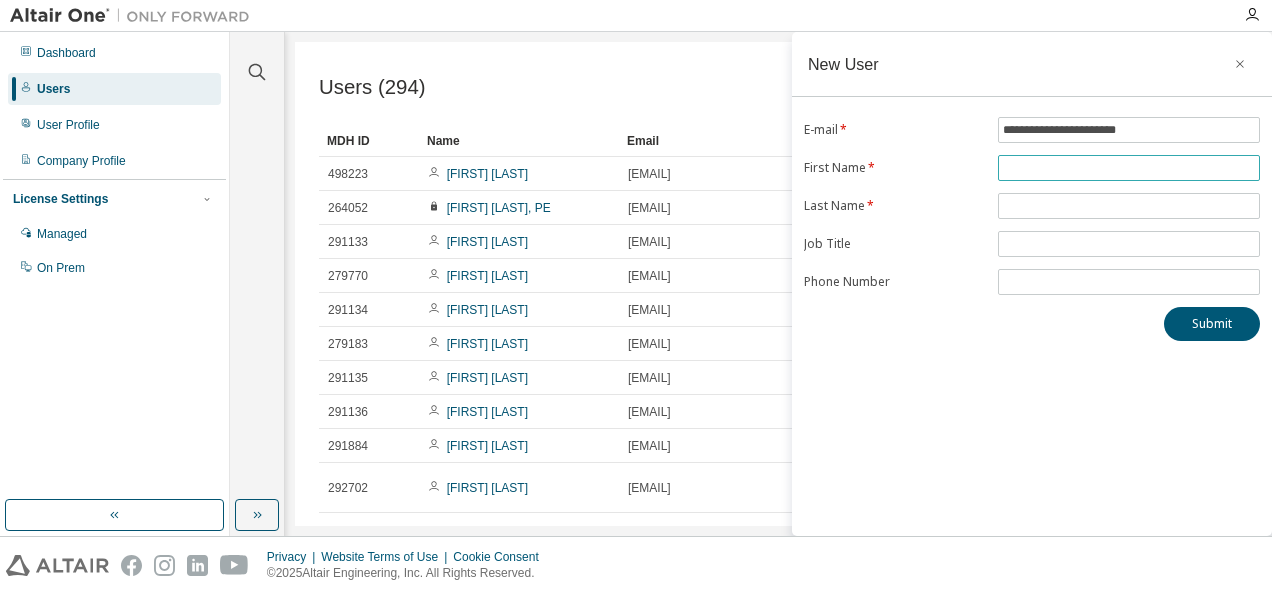 click at bounding box center [1129, 168] 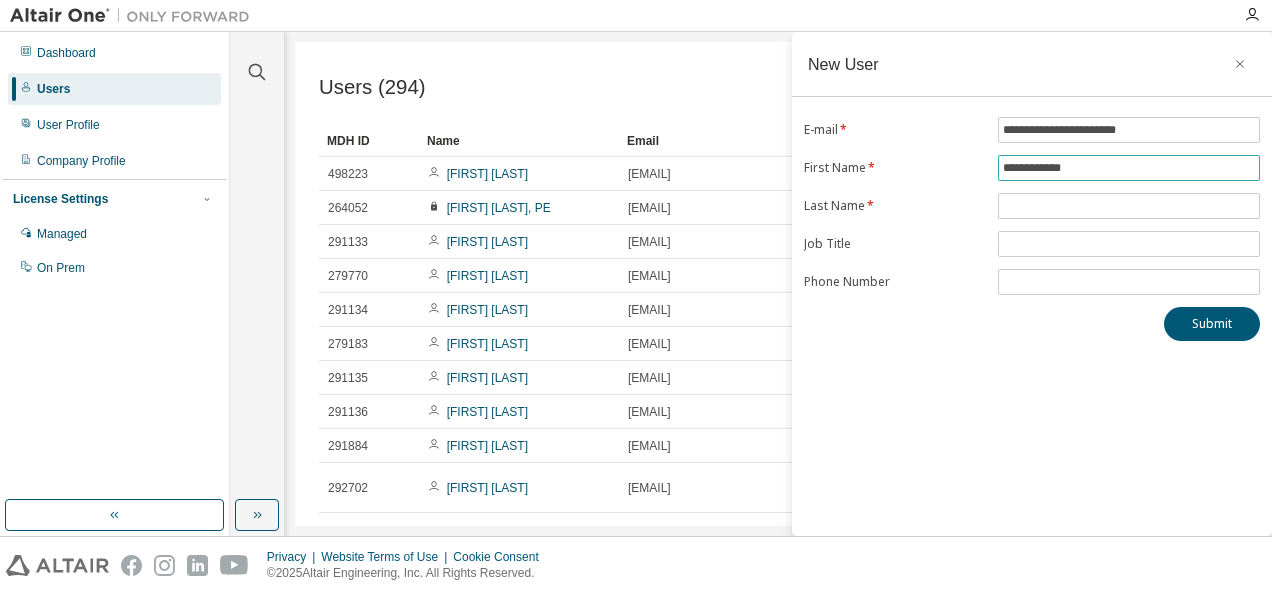 drag, startPoint x: 1037, startPoint y: 168, endPoint x: 1120, endPoint y: 173, distance: 83.15047 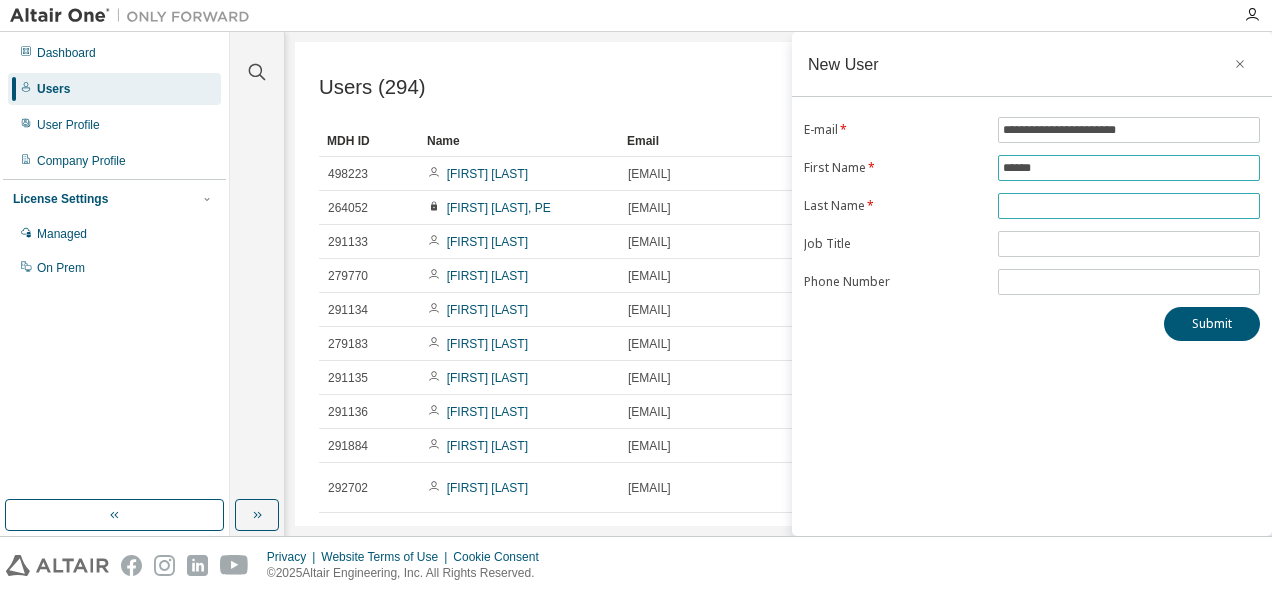 type on "*****" 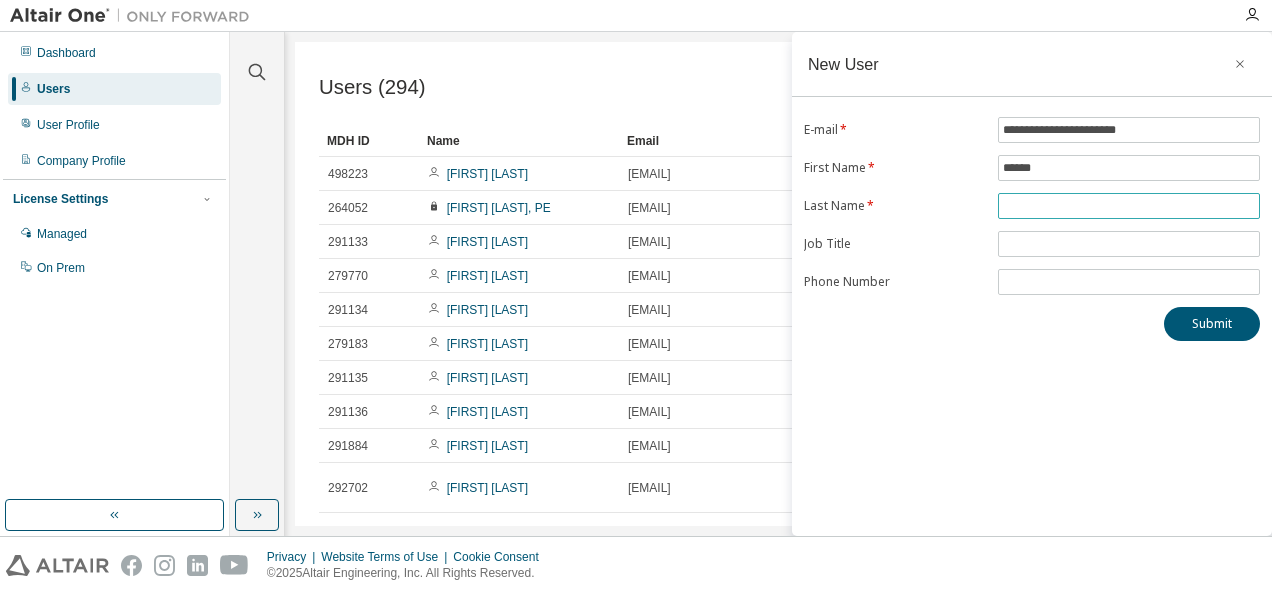 click at bounding box center (1129, 206) 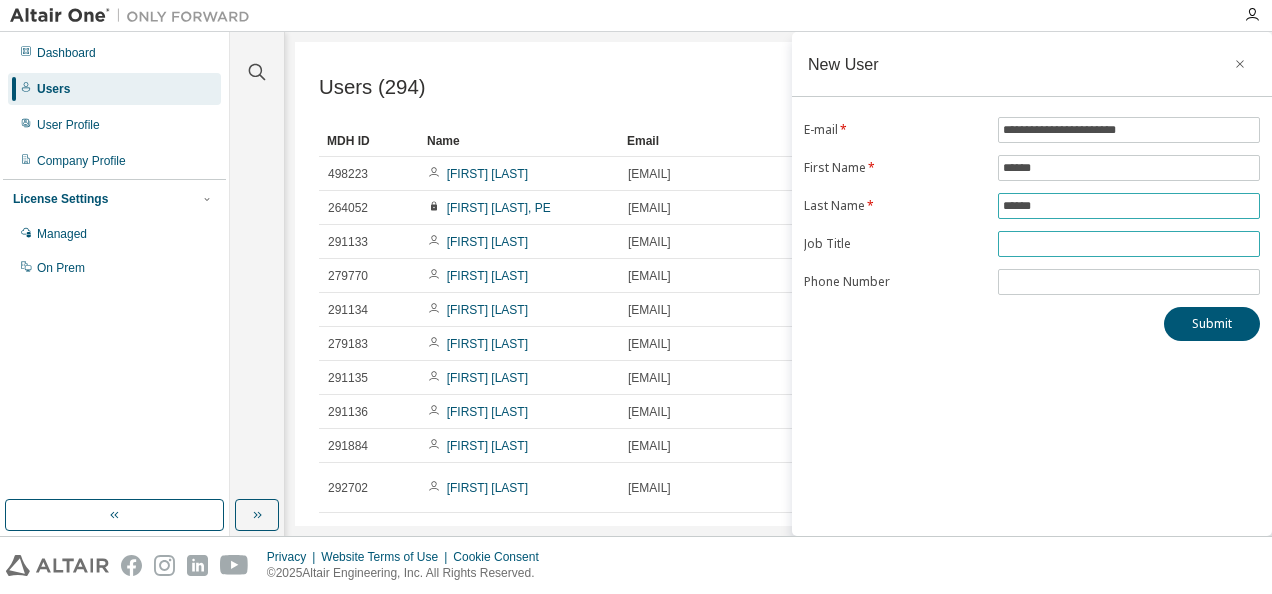 type on "******" 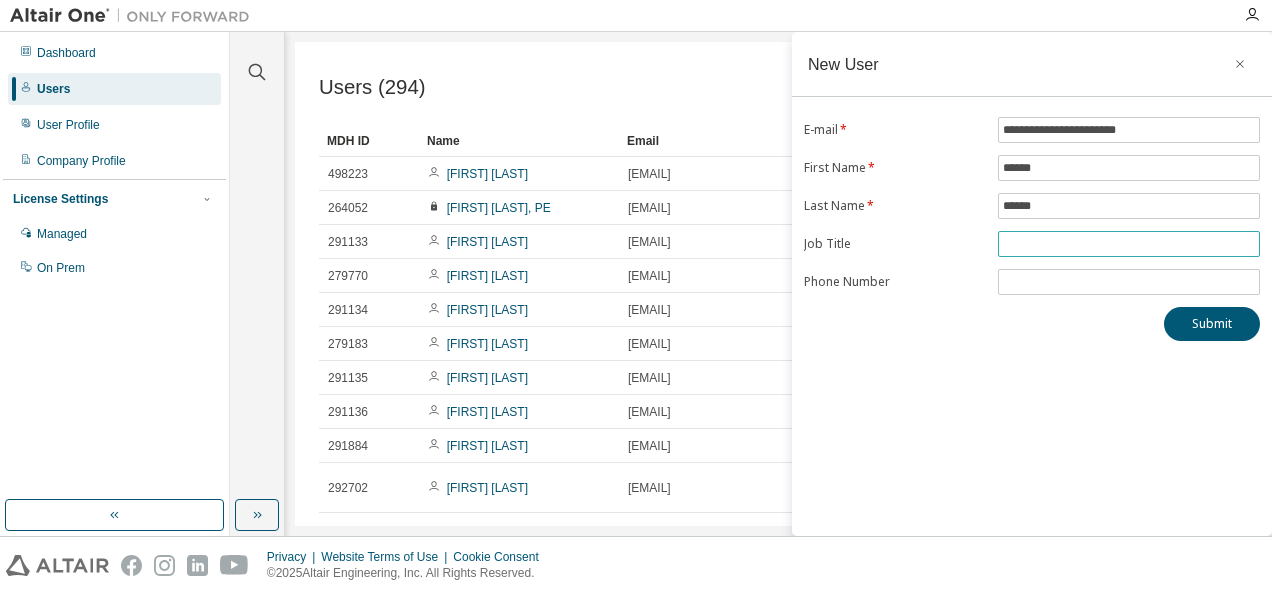 click at bounding box center [1129, 244] 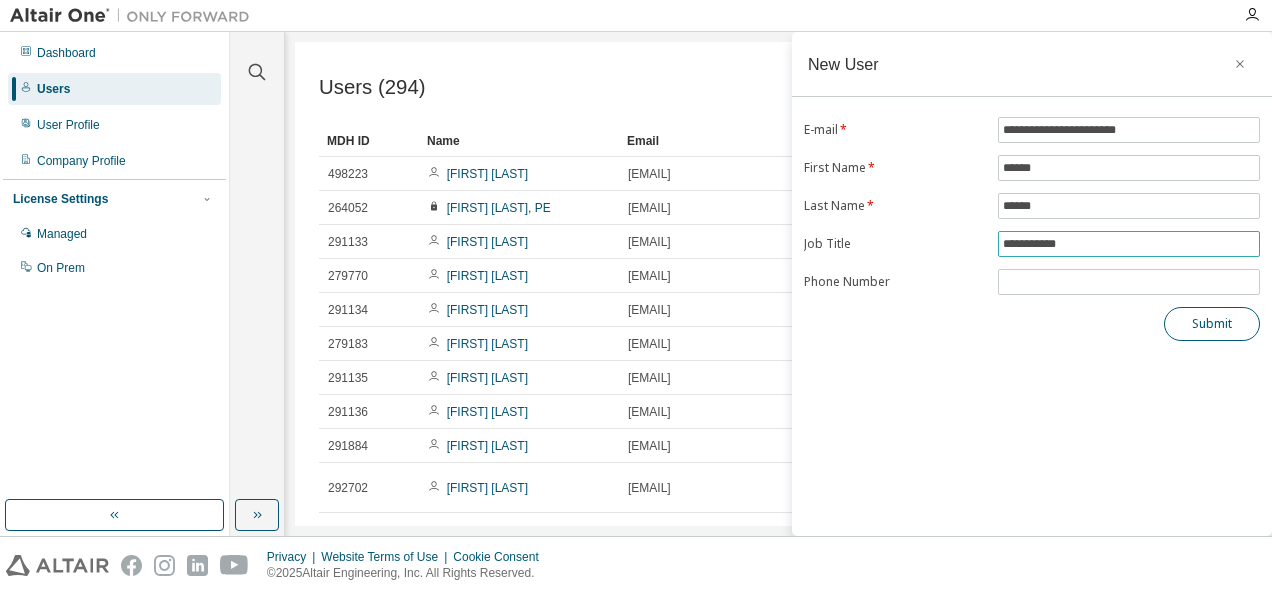 type on "**********" 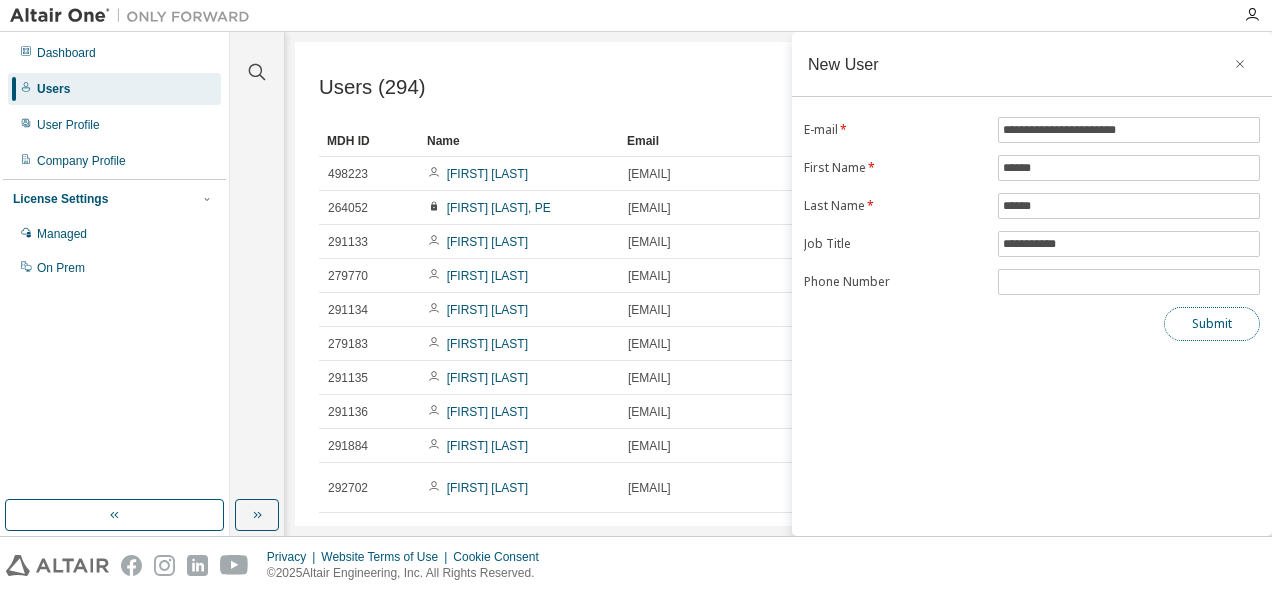 click on "Submit" at bounding box center (1212, 324) 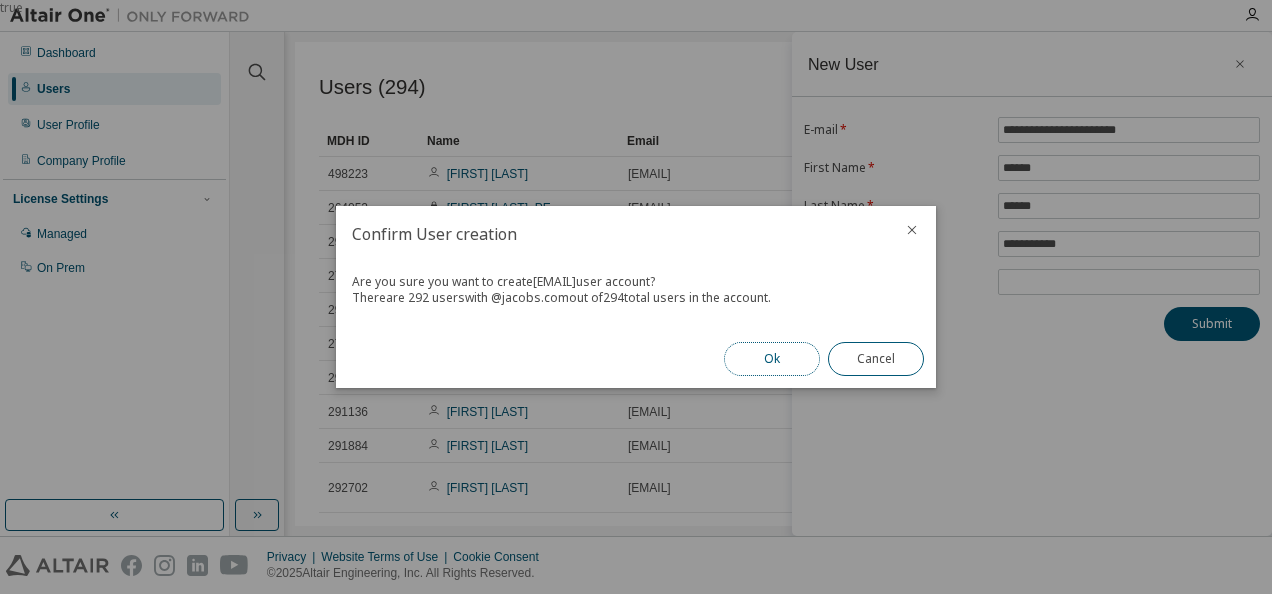 click on "Ok" at bounding box center (772, 359) 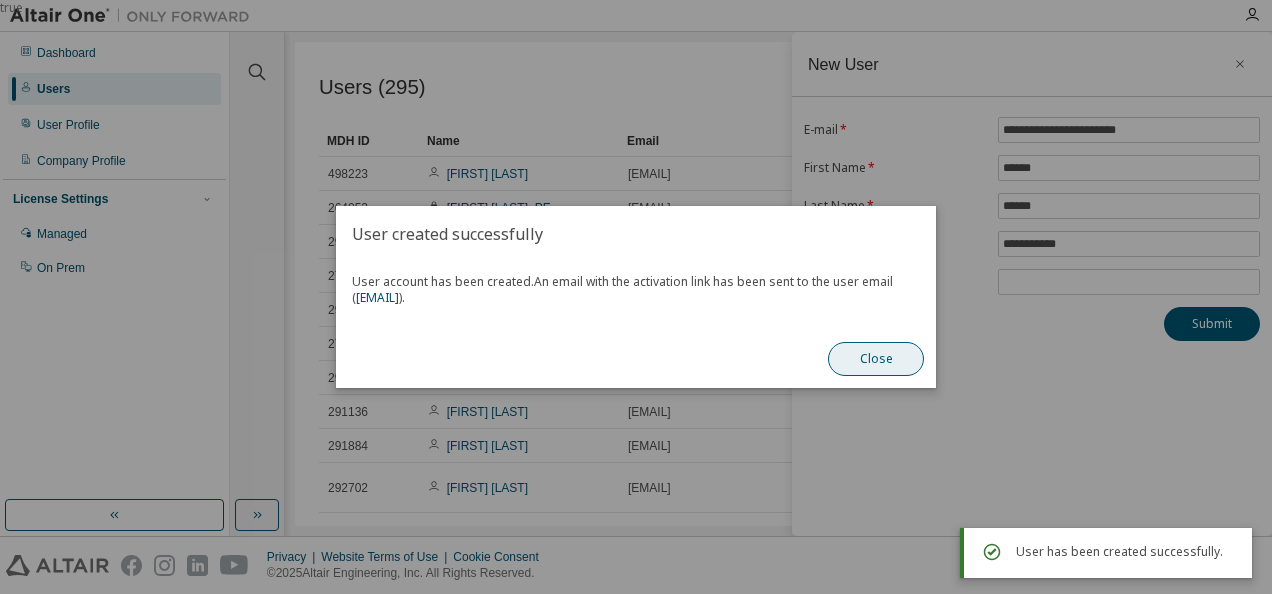 click on "Close" at bounding box center [876, 359] 